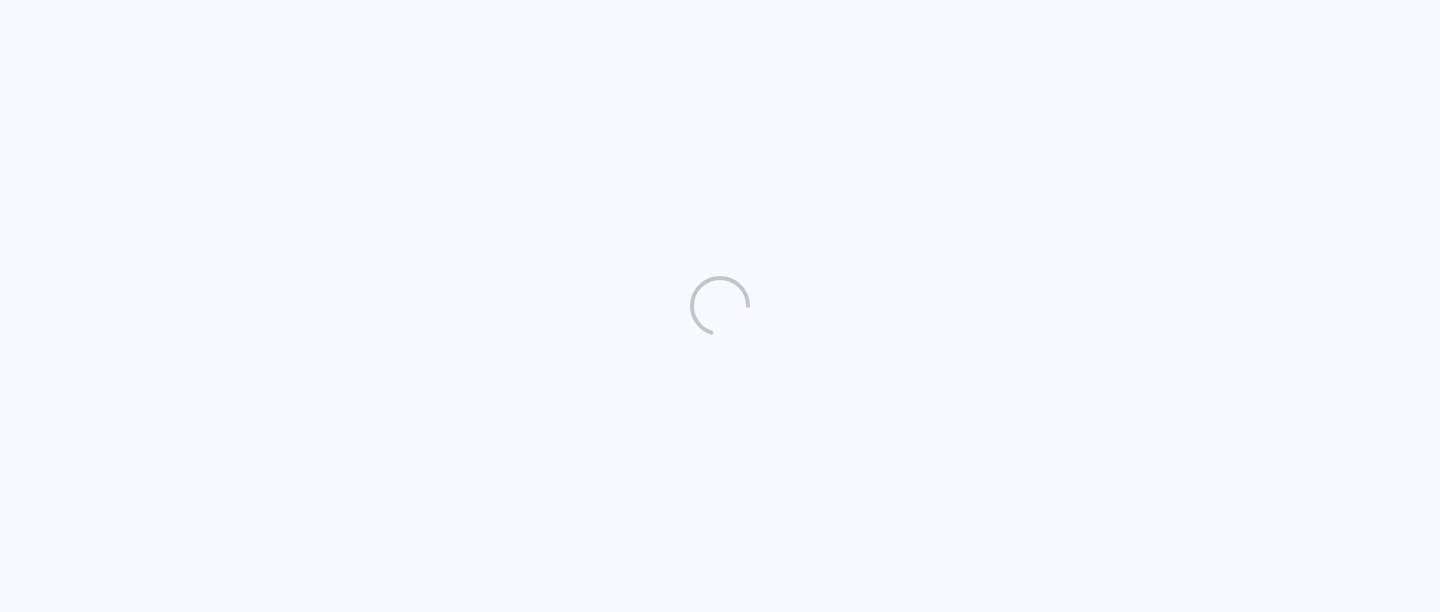 scroll, scrollTop: 0, scrollLeft: 0, axis: both 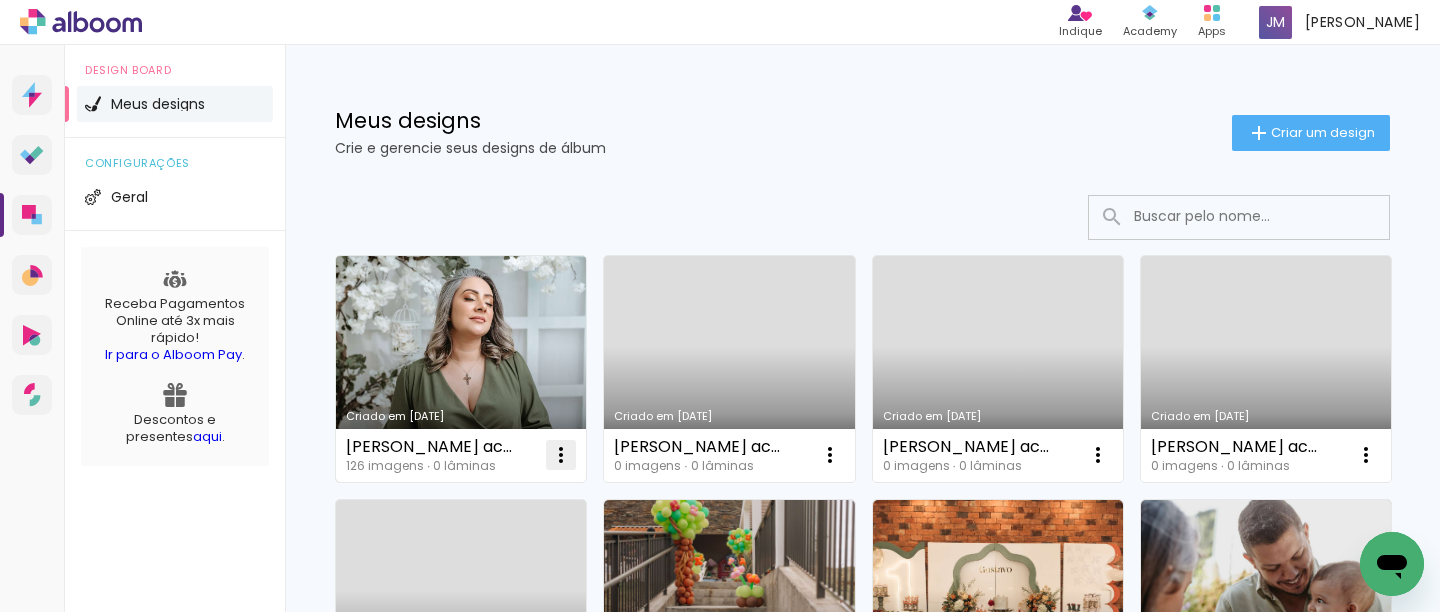 click at bounding box center [561, 455] 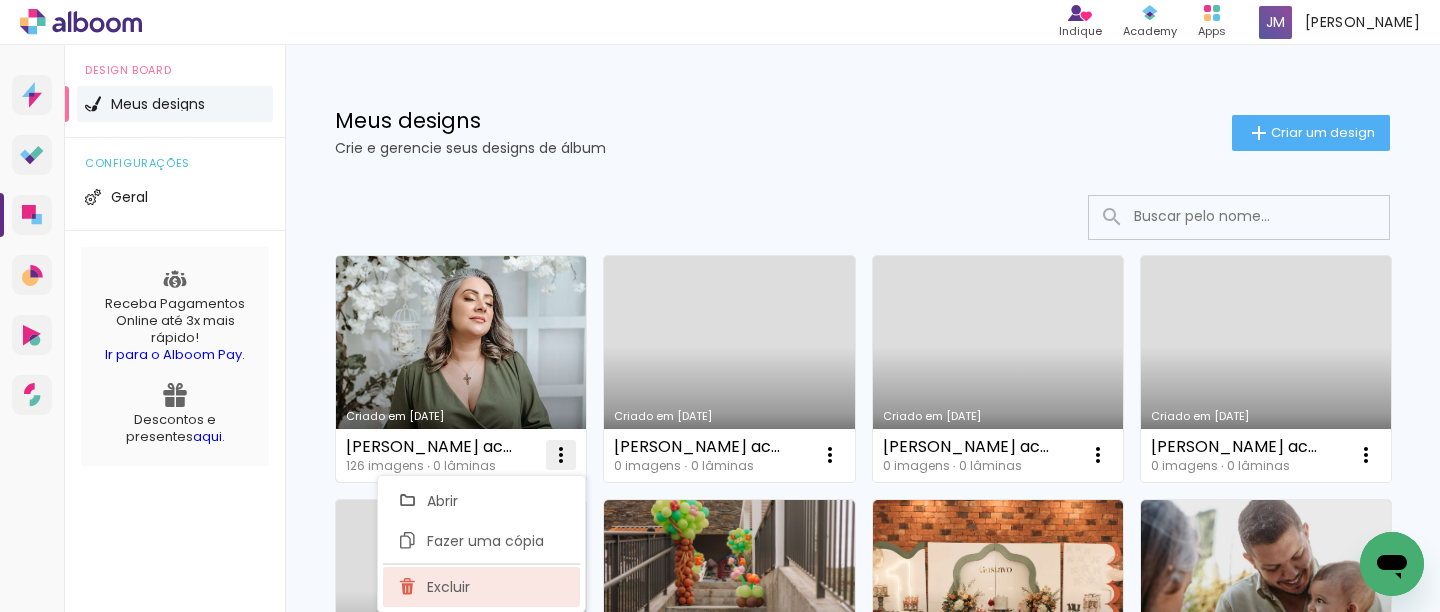 click on "Excluir" 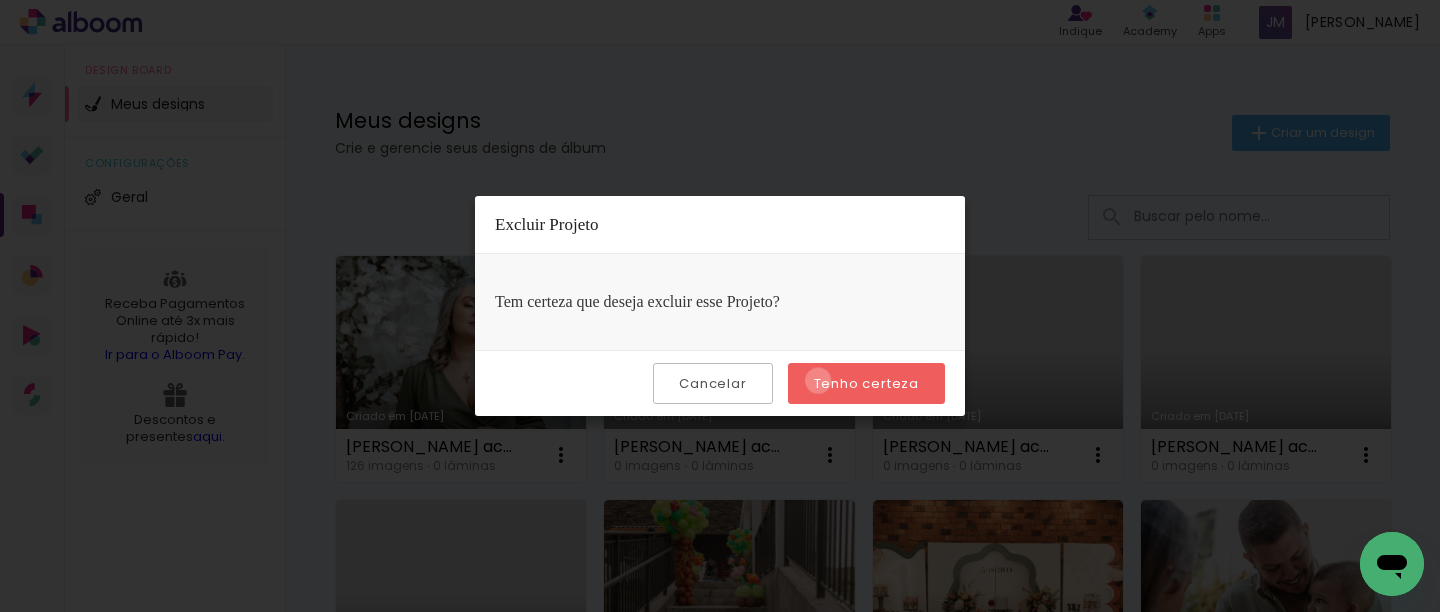 click on "Tenho certeza" at bounding box center [0, 0] 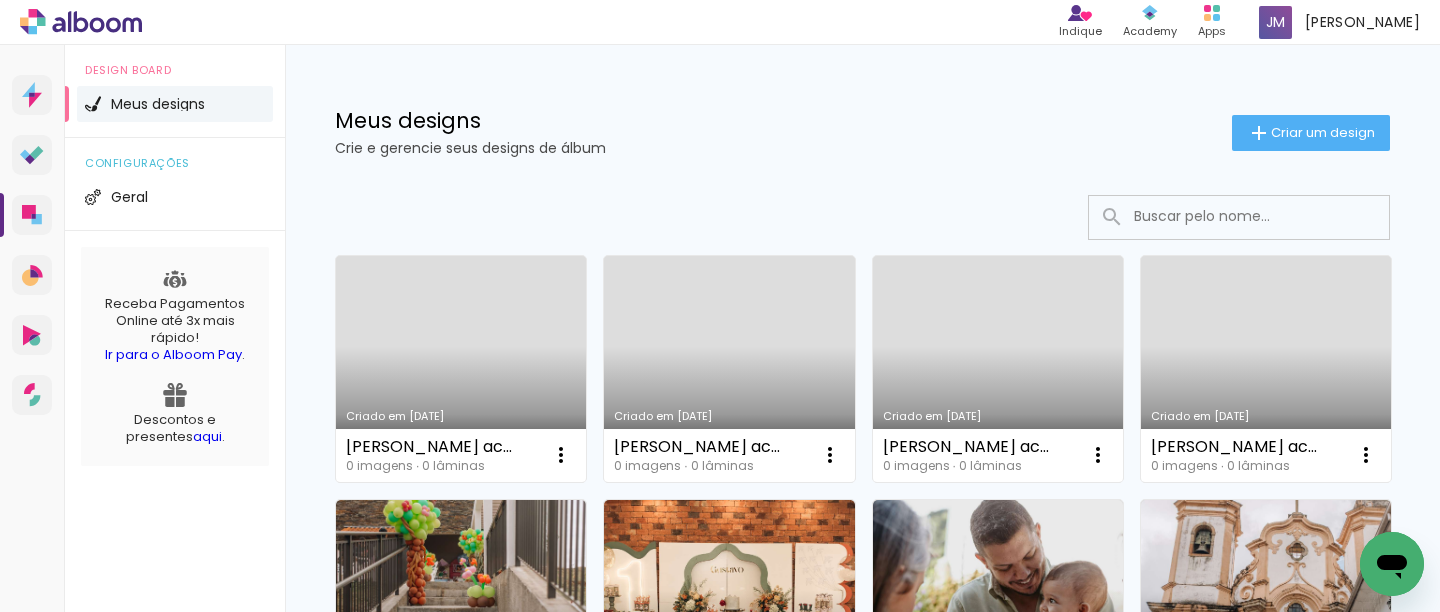 click on "Criado em [DATE]" at bounding box center [461, 369] 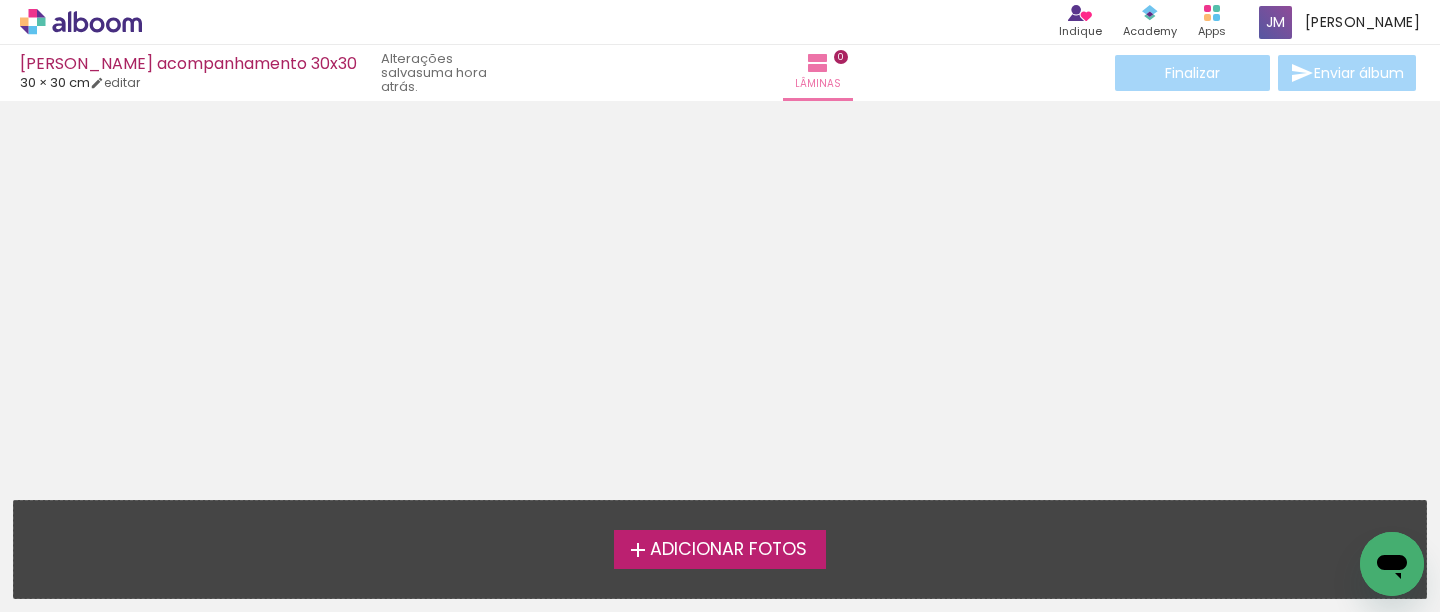 click on "Adicionar Fotos" at bounding box center (728, 550) 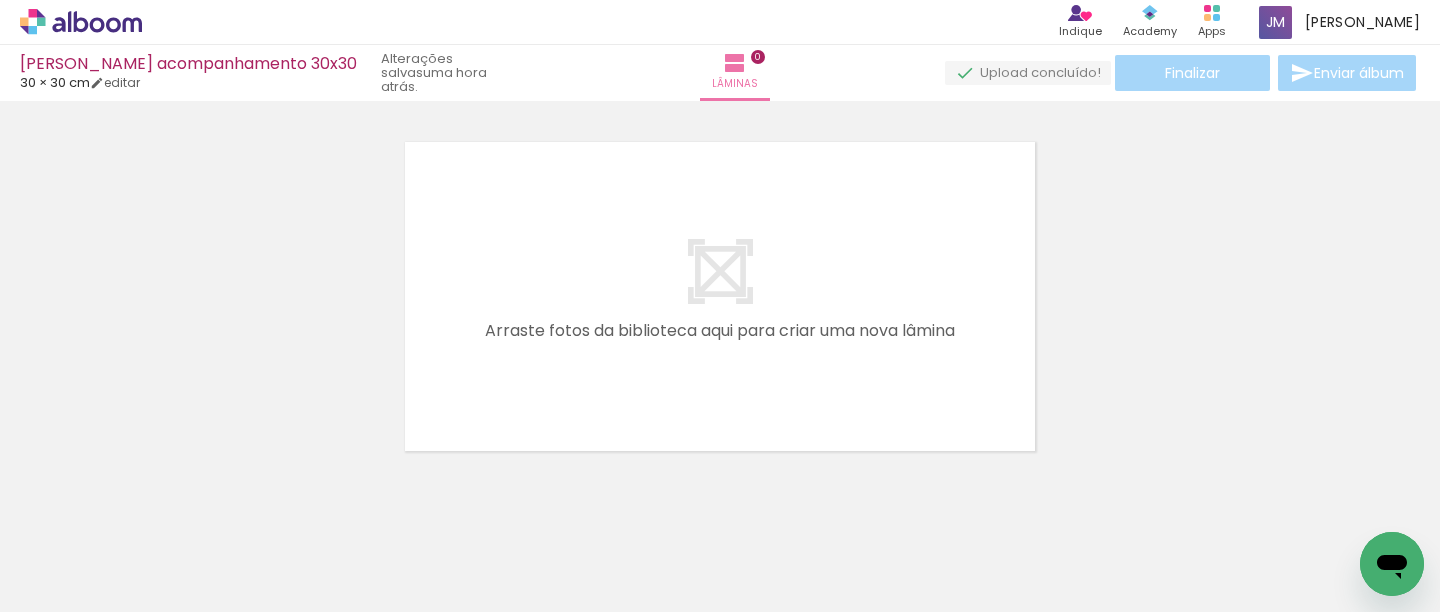 scroll, scrollTop: 25, scrollLeft: 0, axis: vertical 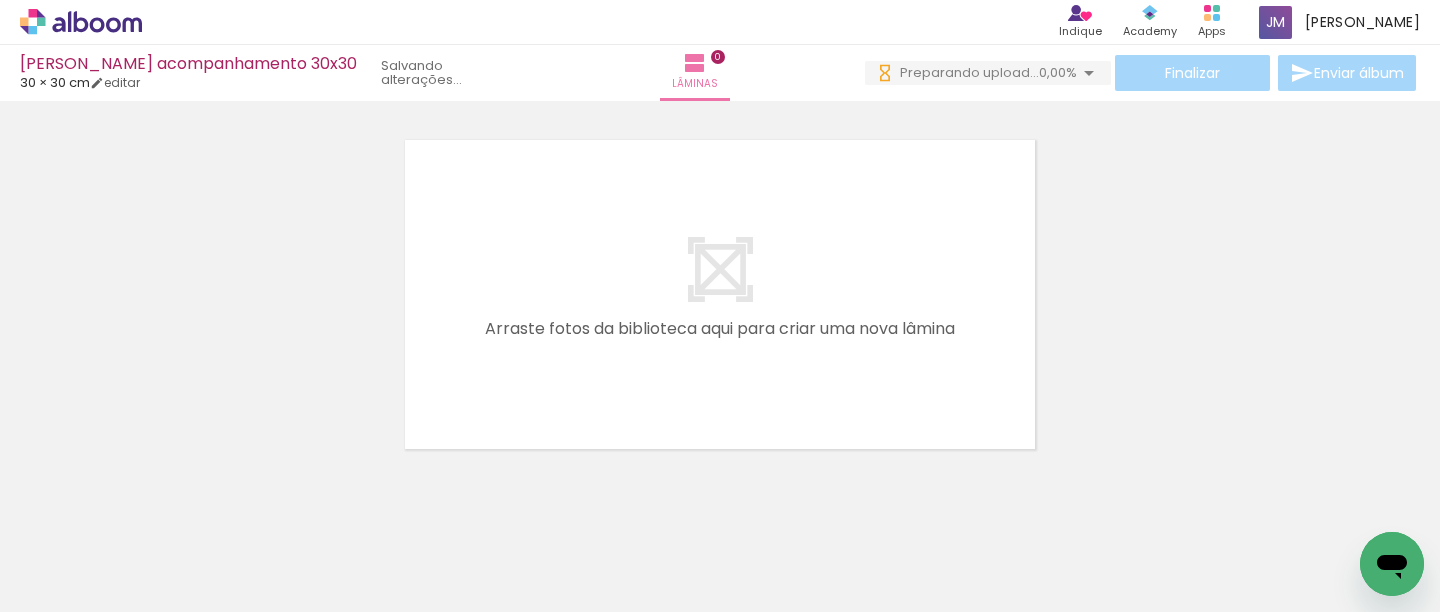 click on "Adicionar
Fotos" at bounding box center [71, 585] 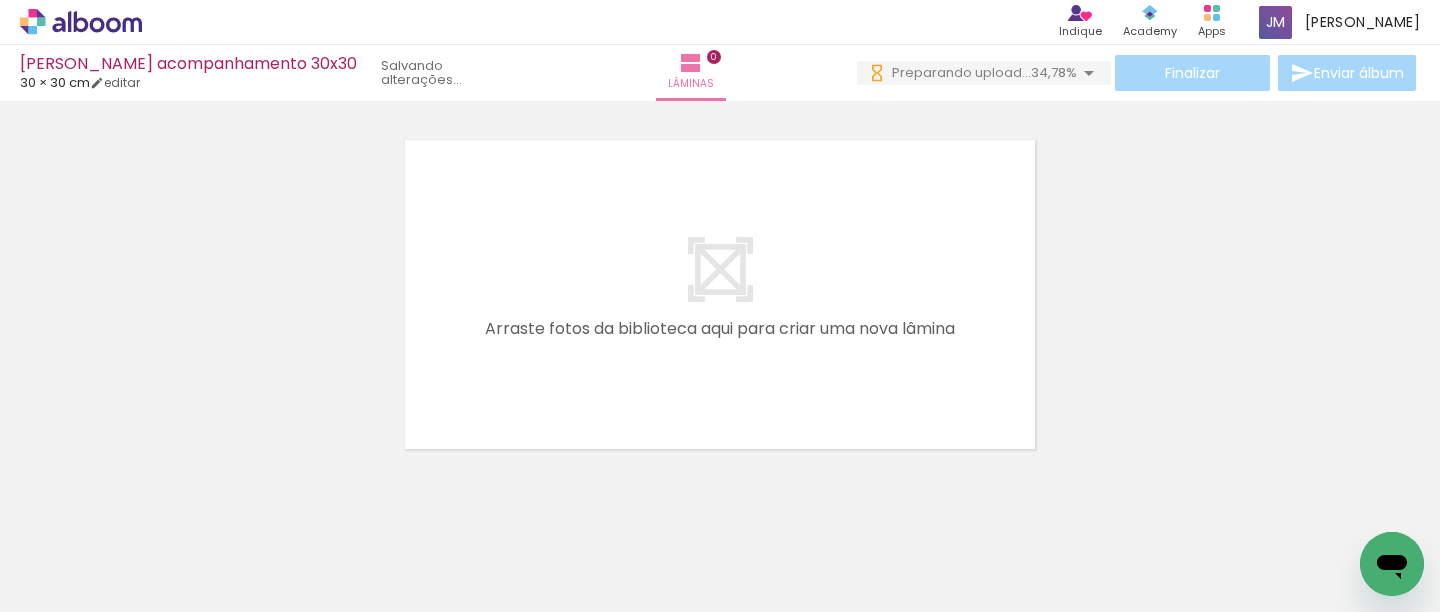 scroll, scrollTop: 0, scrollLeft: 0, axis: both 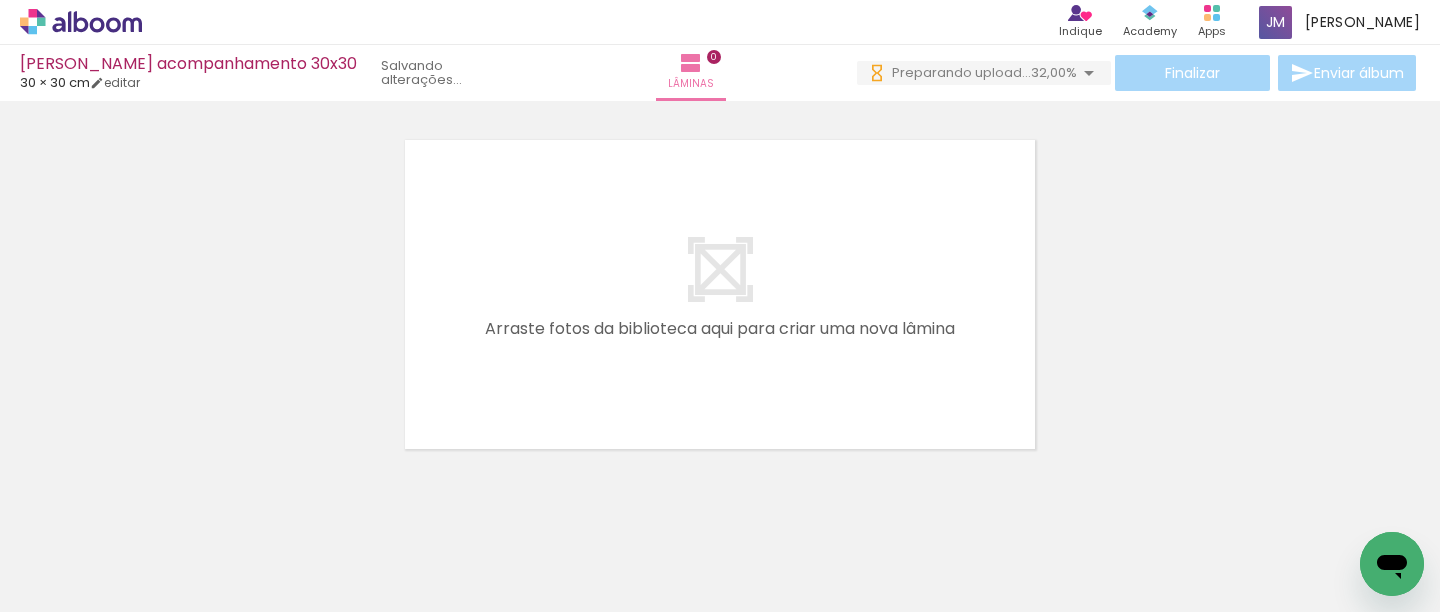 click on "Adicionar
Fotos" at bounding box center [71, 585] 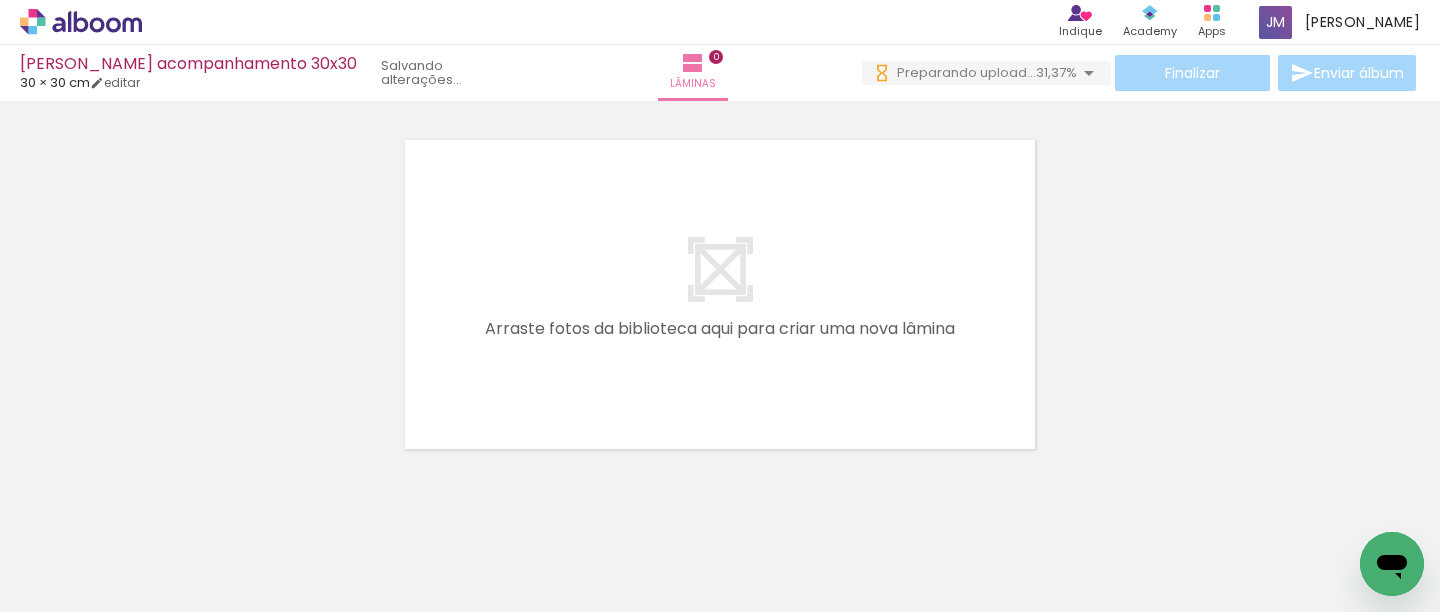 click on "Adicionar
Fotos" at bounding box center [71, 585] 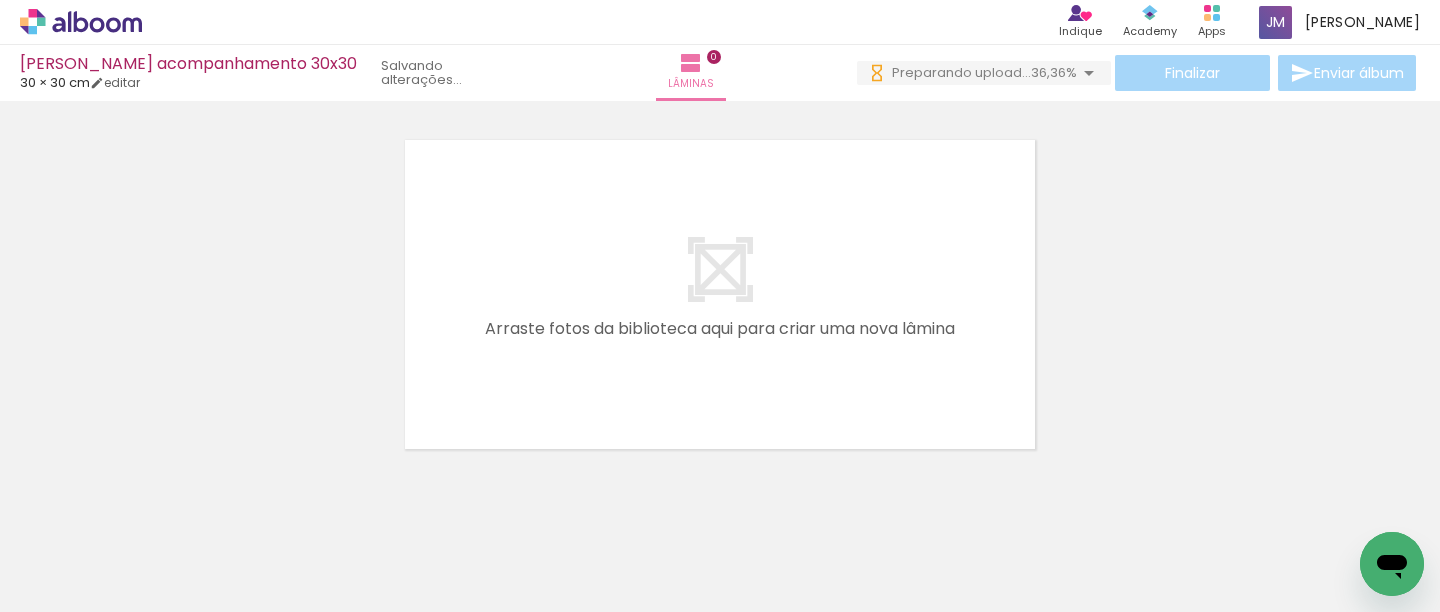 scroll, scrollTop: 0, scrollLeft: 0, axis: both 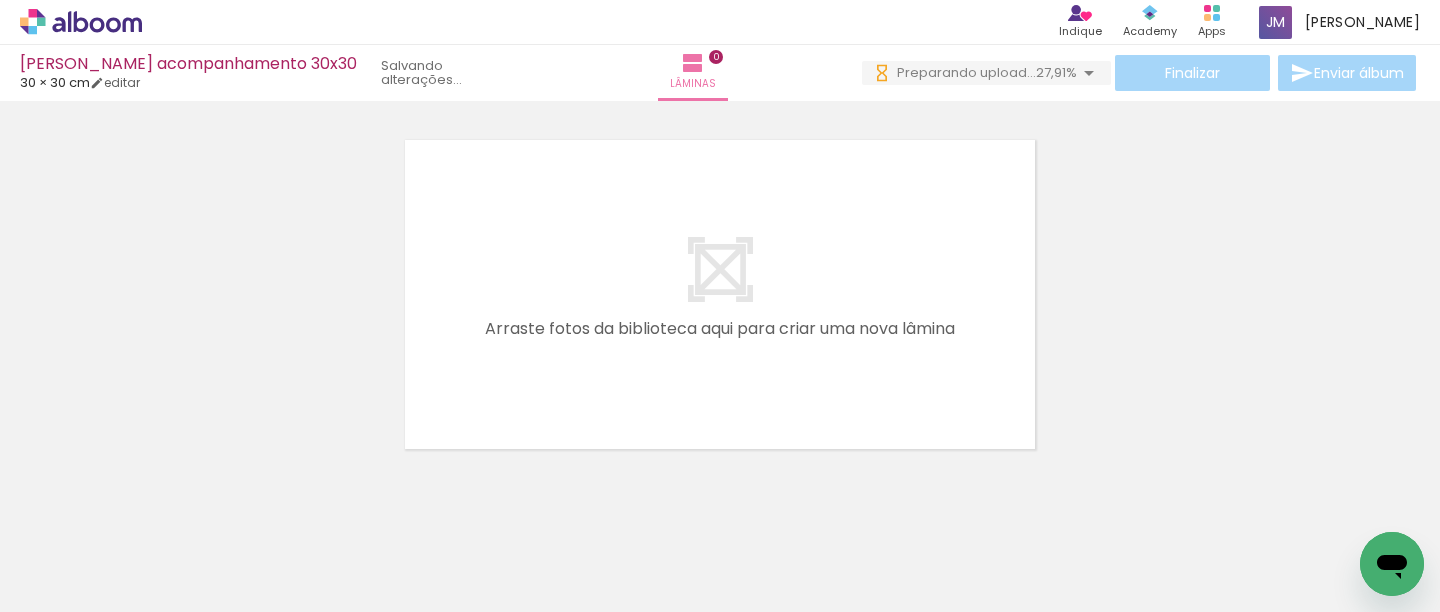 click on "Adicionar
Fotos" at bounding box center (71, 585) 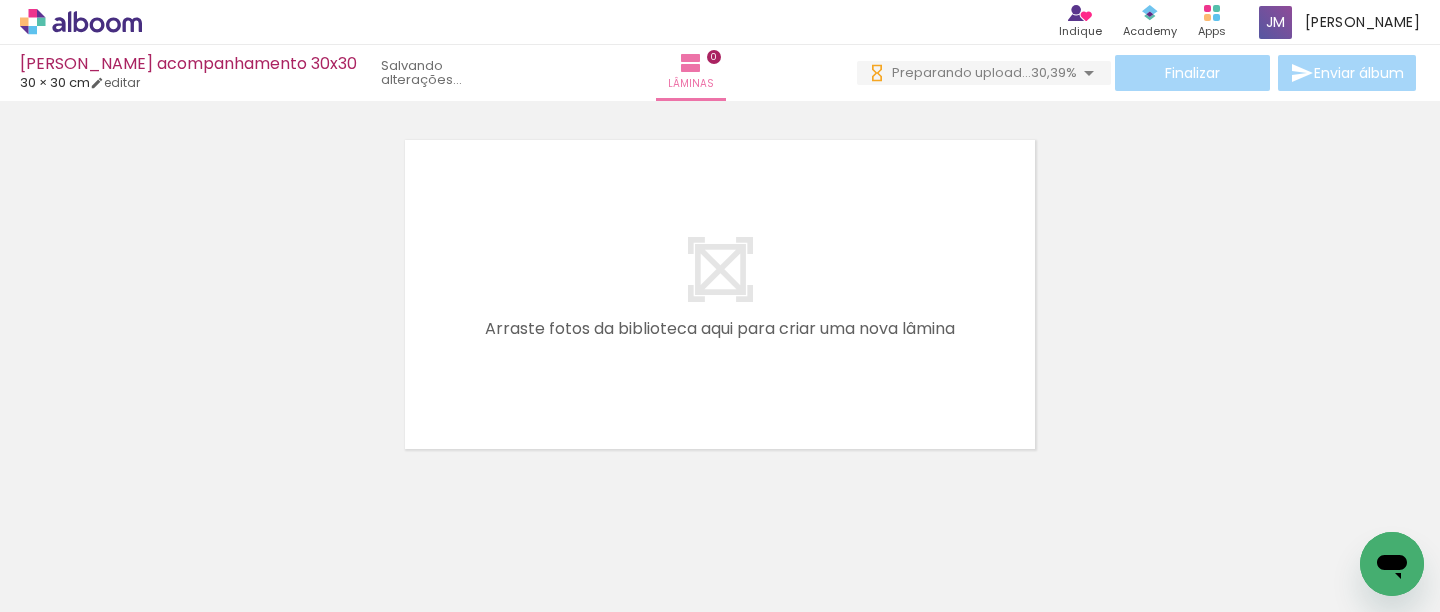 scroll, scrollTop: 0, scrollLeft: 0, axis: both 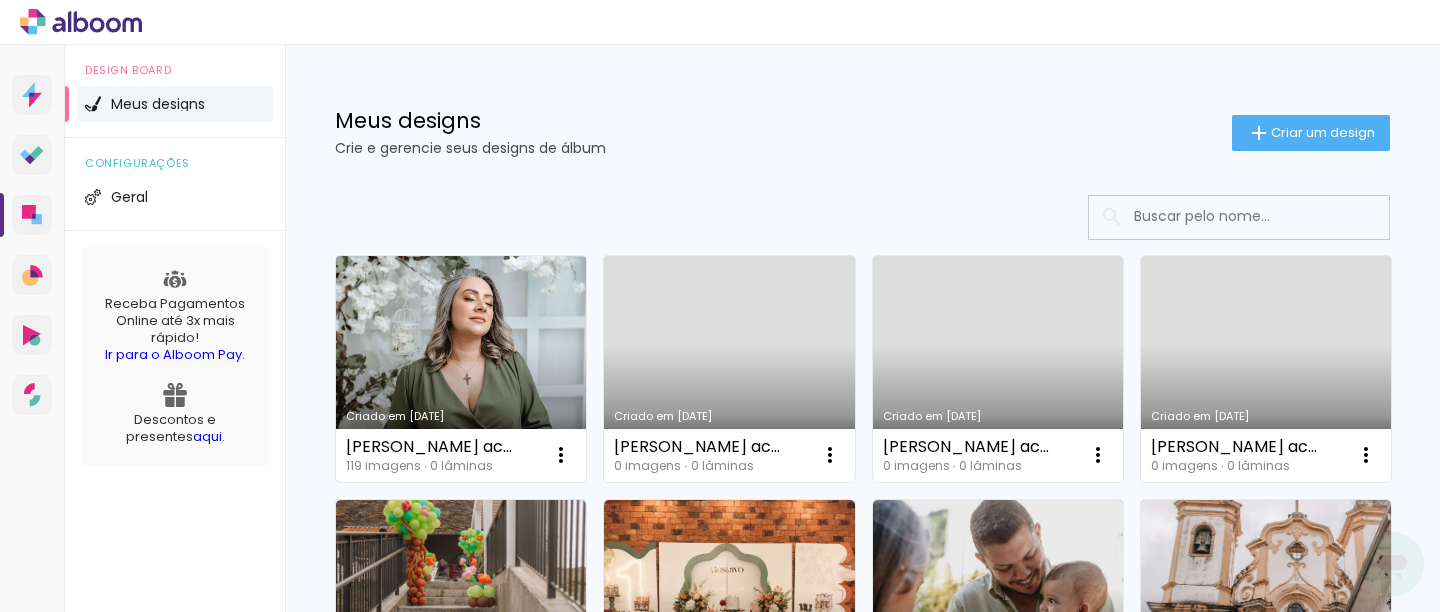 click on "Criado em [DATE]" at bounding box center (461, 369) 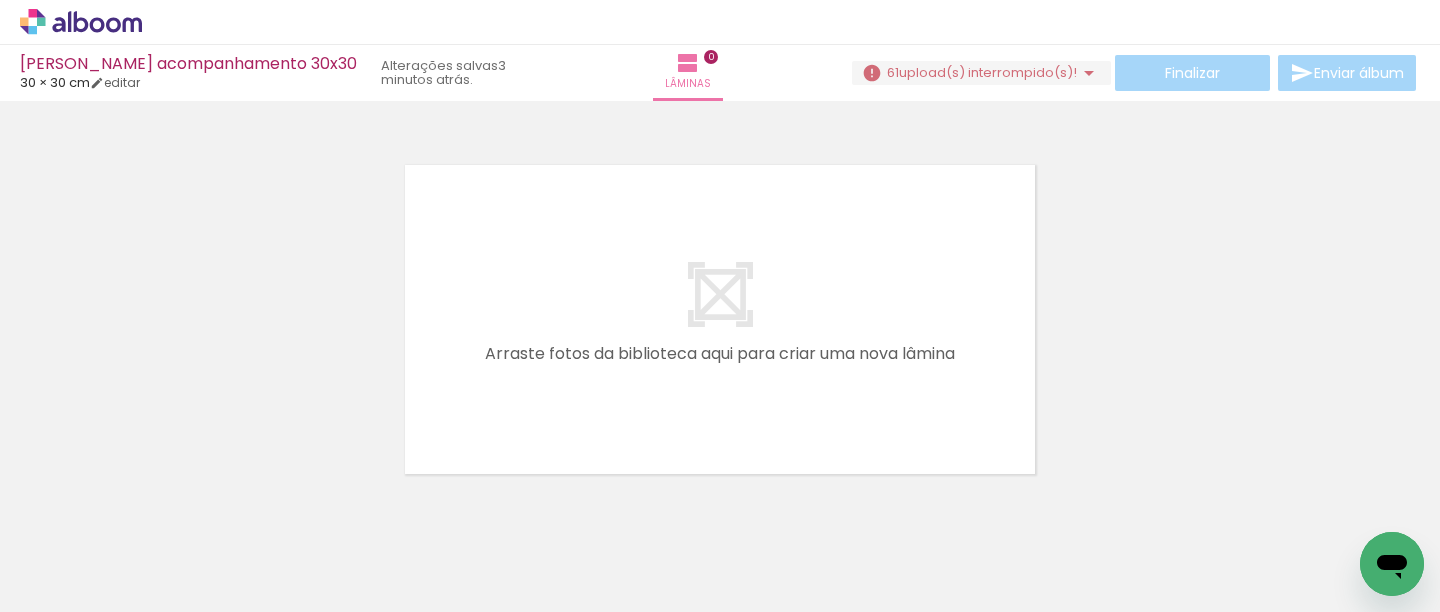 scroll, scrollTop: 0, scrollLeft: 12058, axis: horizontal 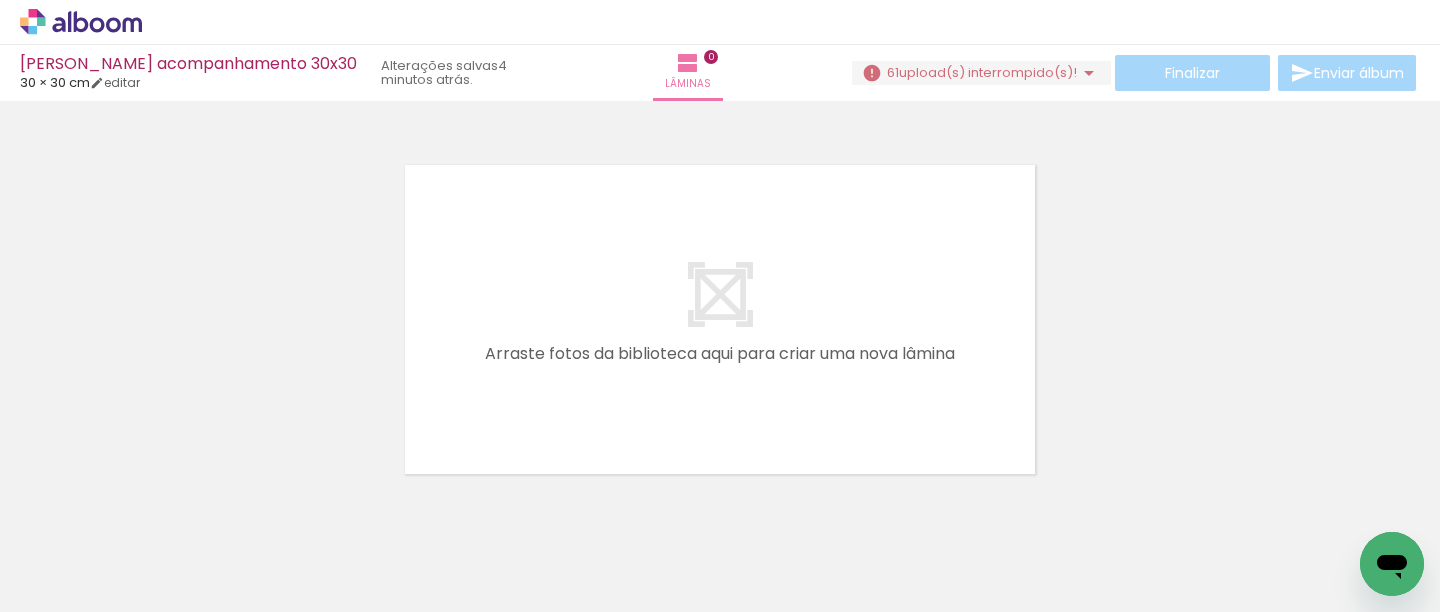 click on "Adicionar
Fotos" at bounding box center [61, 585] 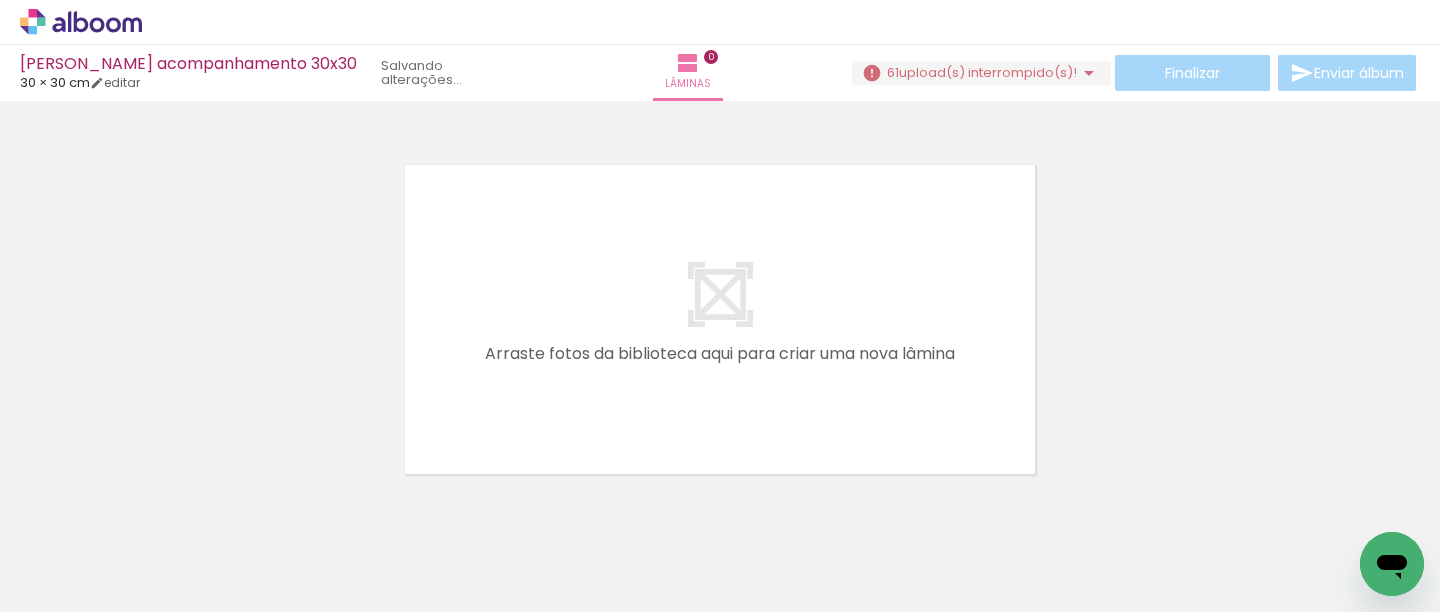 scroll, scrollTop: 0, scrollLeft: 0, axis: both 